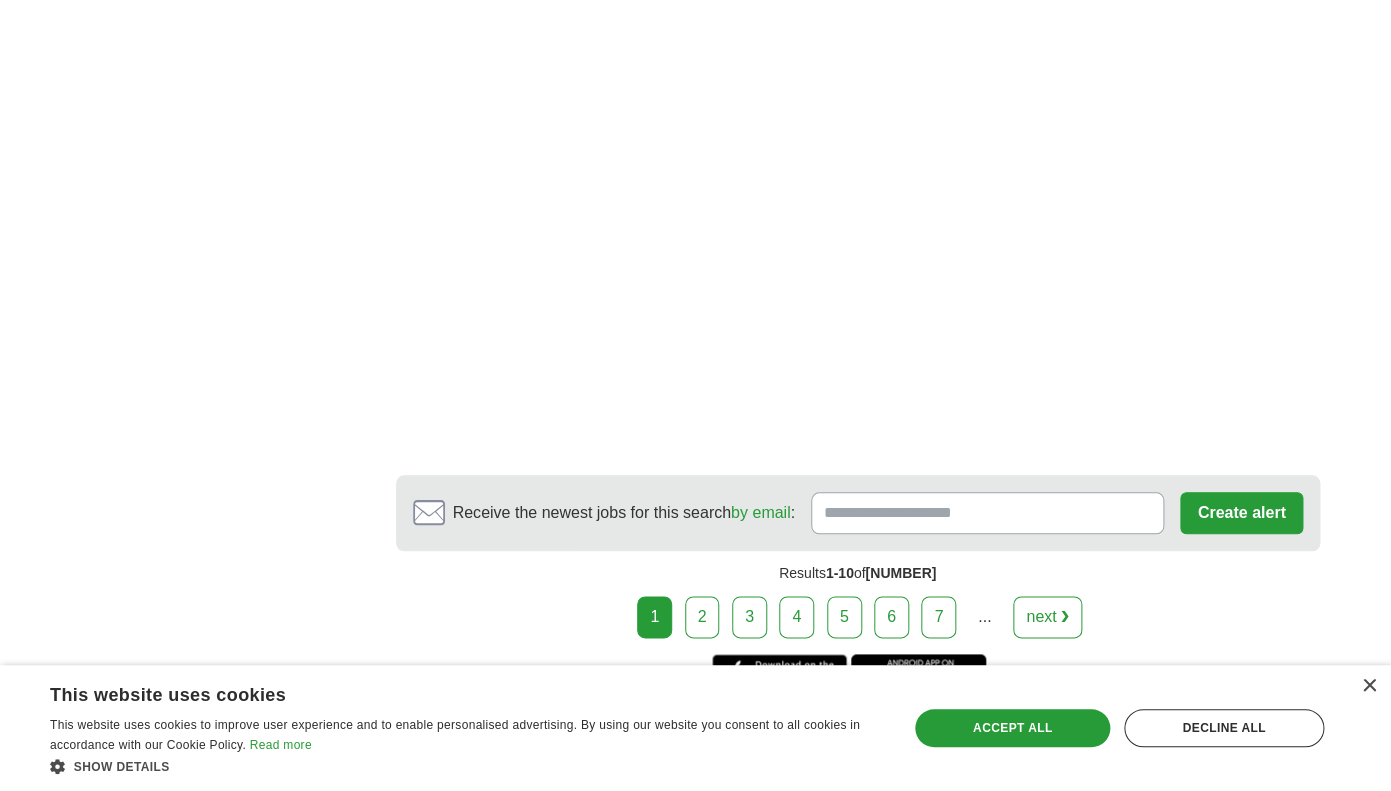 scroll, scrollTop: 3262, scrollLeft: 0, axis: vertical 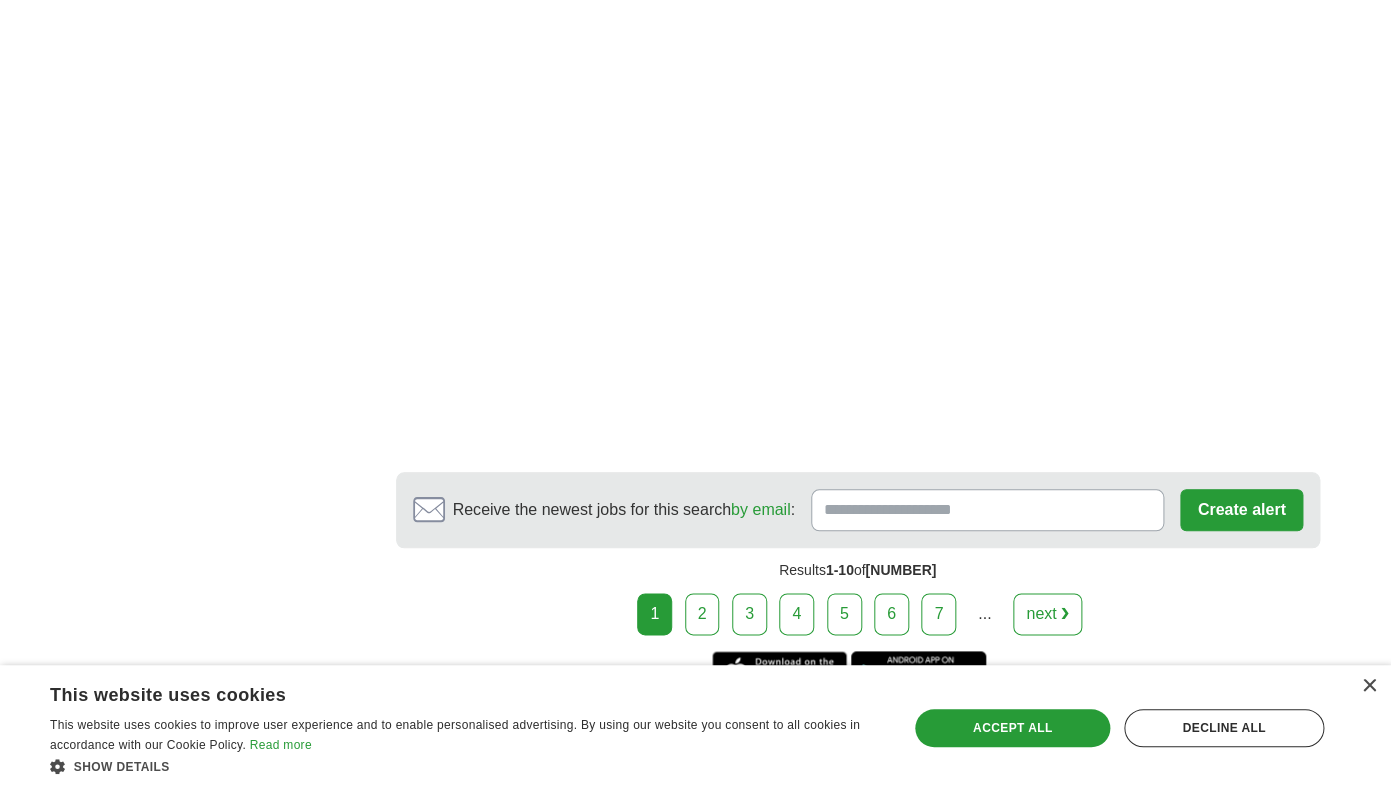 click on "2" at bounding box center (702, 614) 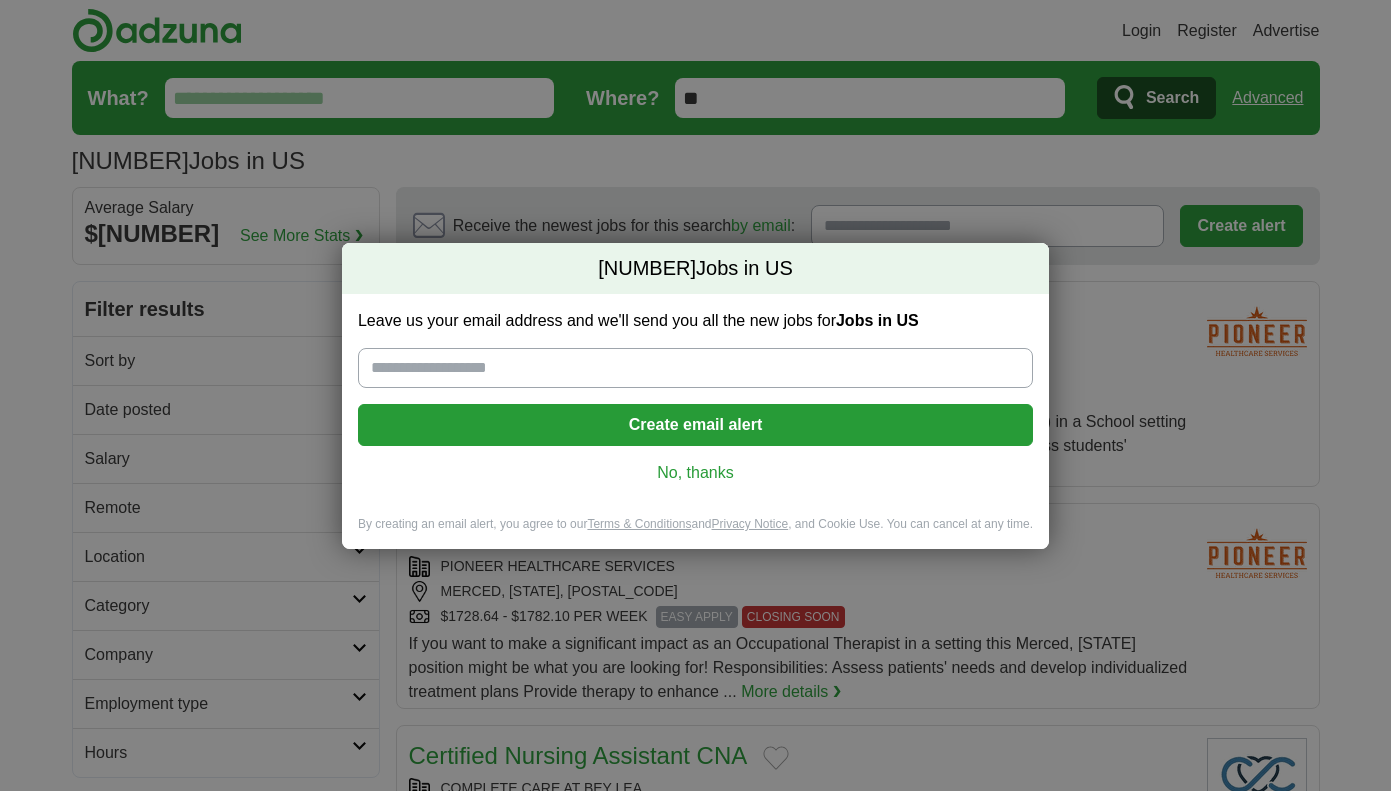 scroll, scrollTop: 0, scrollLeft: 0, axis: both 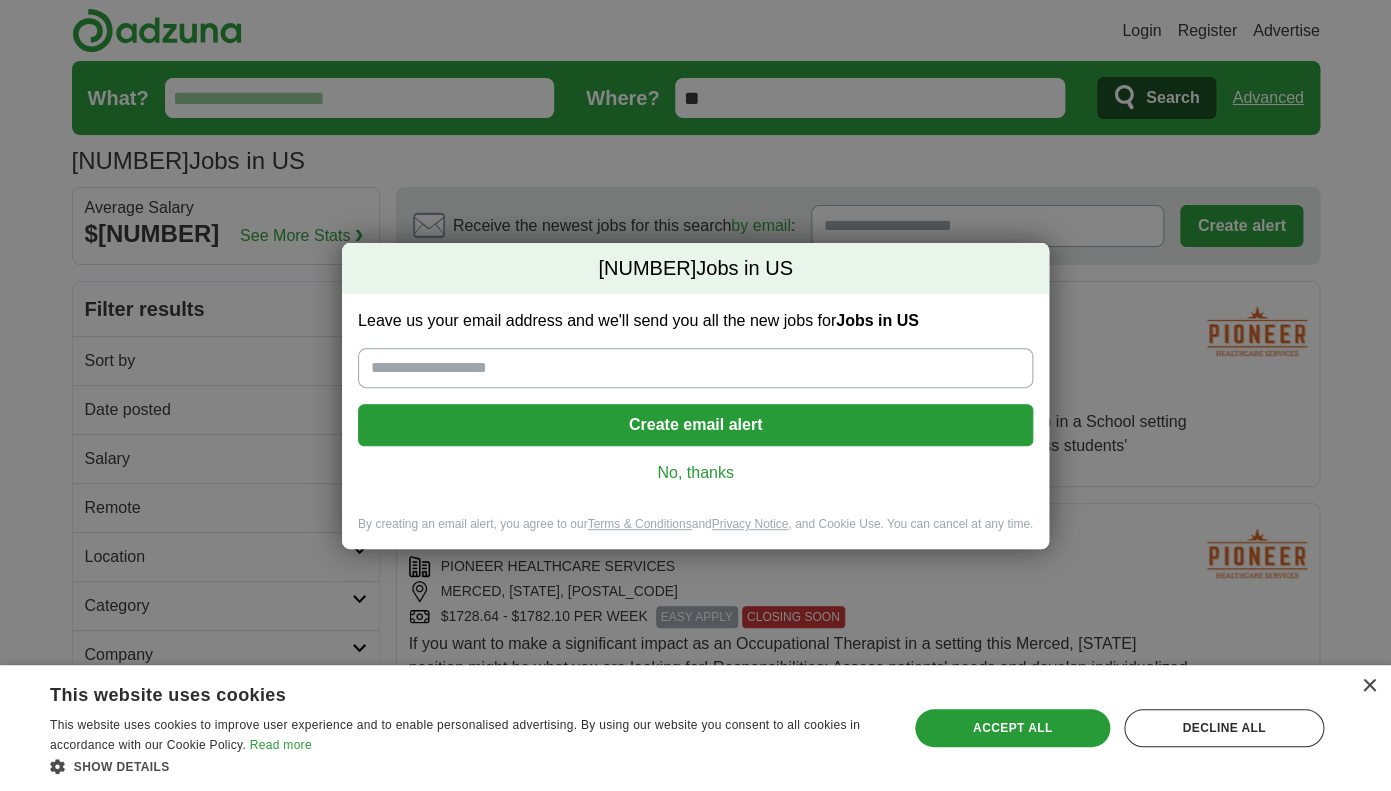 click on "No, thanks" at bounding box center (695, 473) 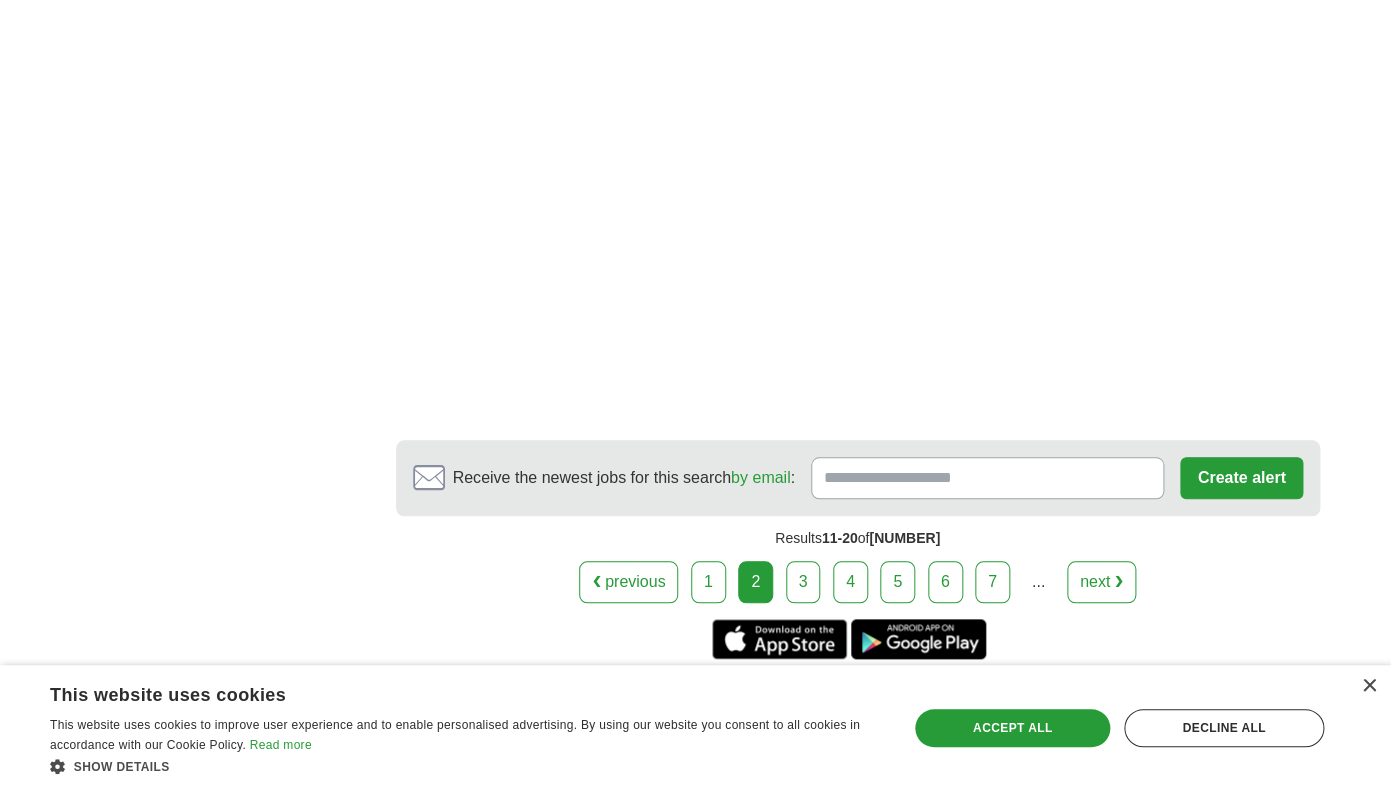 scroll, scrollTop: 3176, scrollLeft: 0, axis: vertical 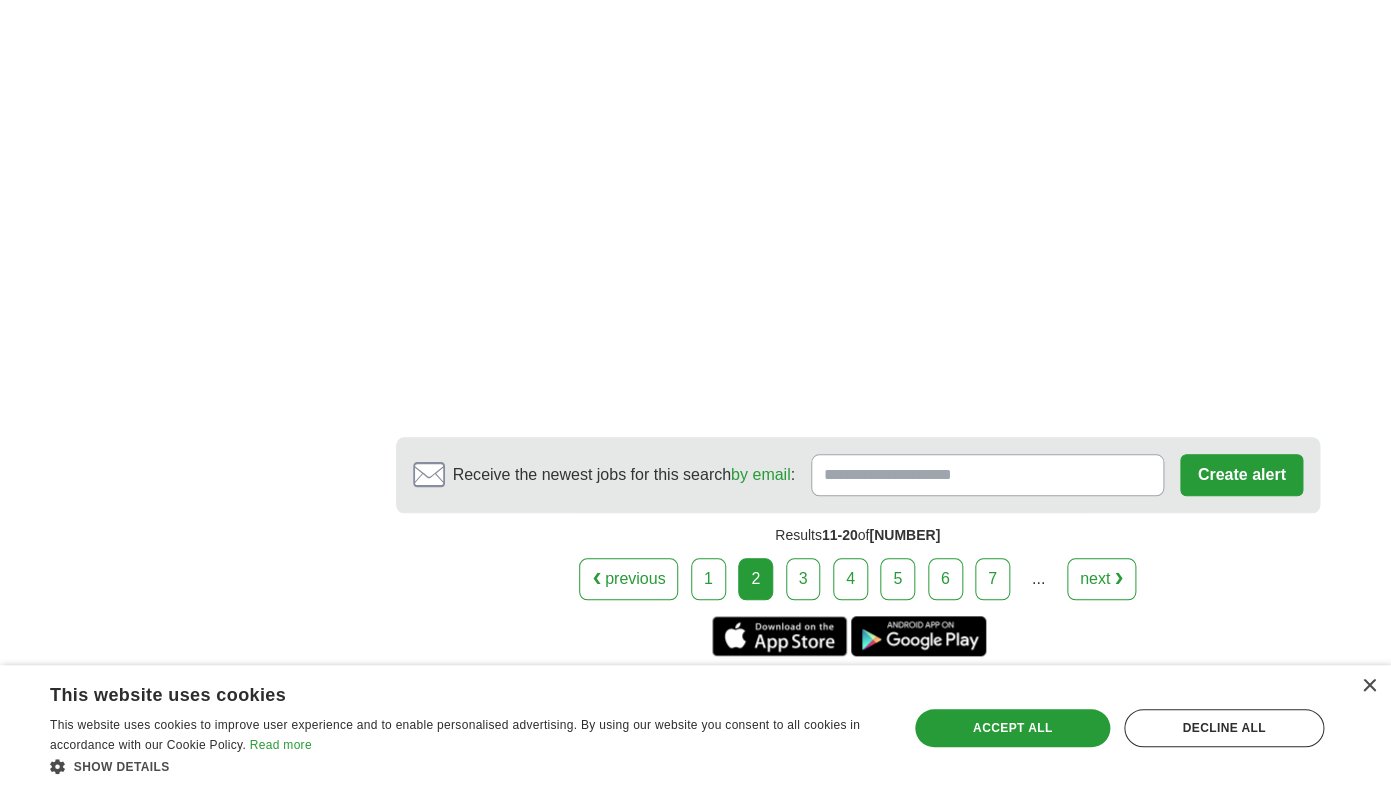 click on "3" at bounding box center [803, 579] 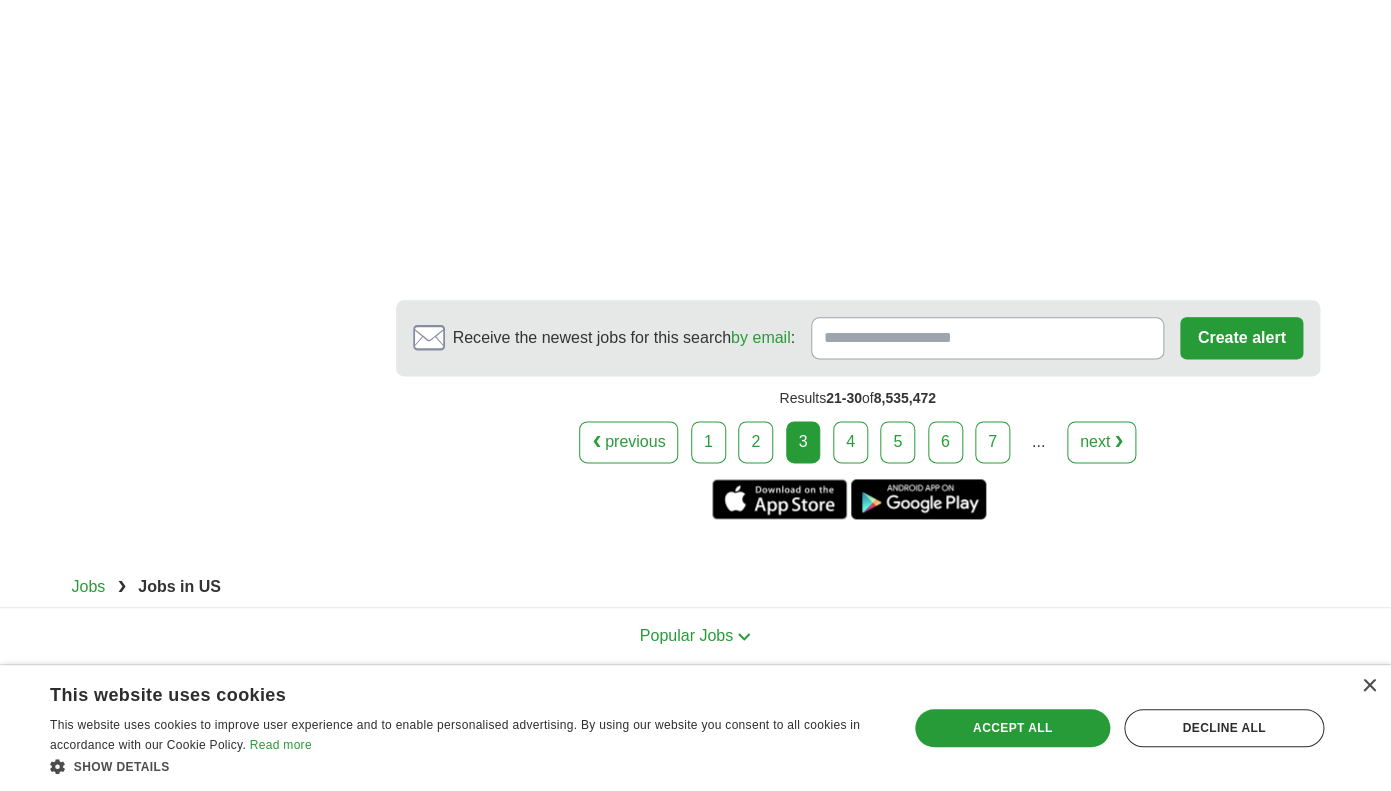 scroll, scrollTop: 3491, scrollLeft: 0, axis: vertical 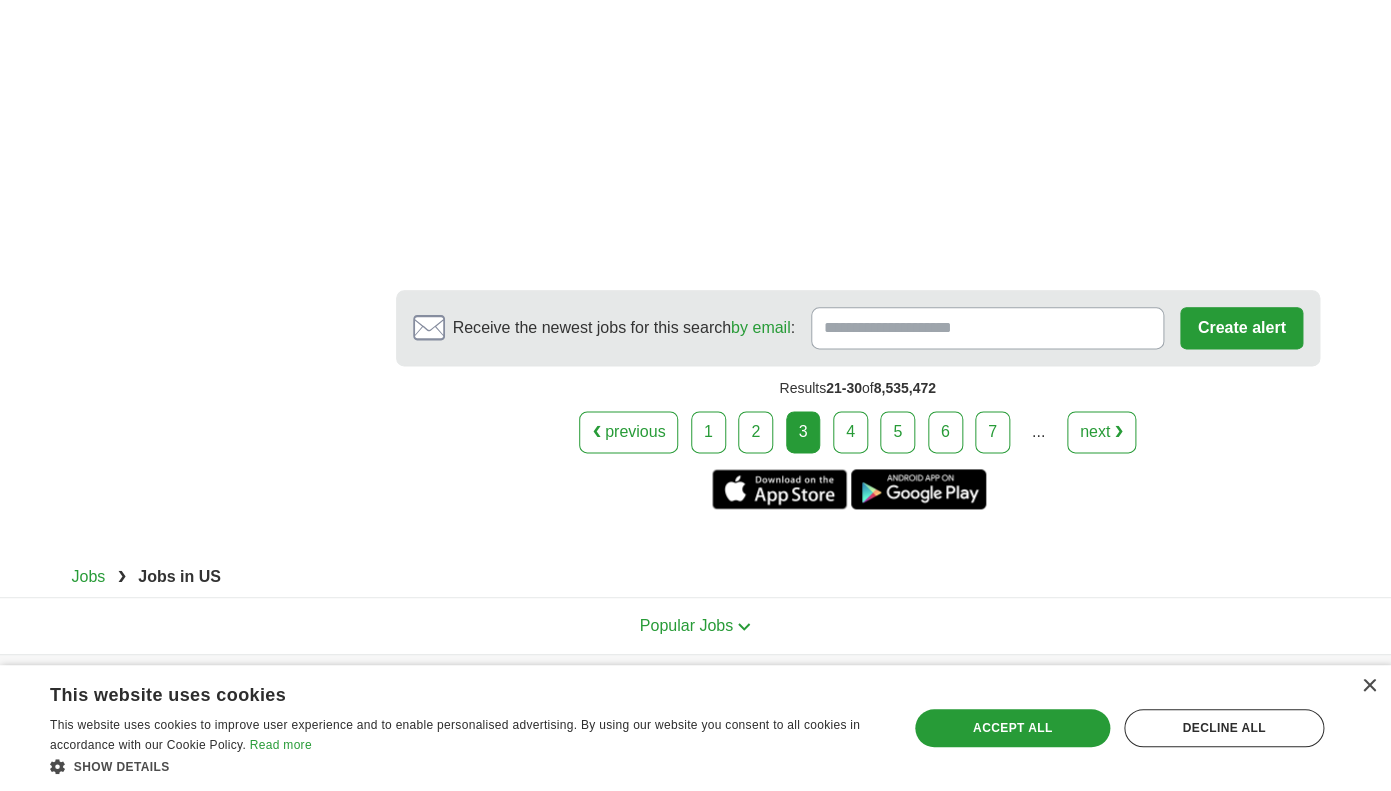 click on "4" at bounding box center [850, 432] 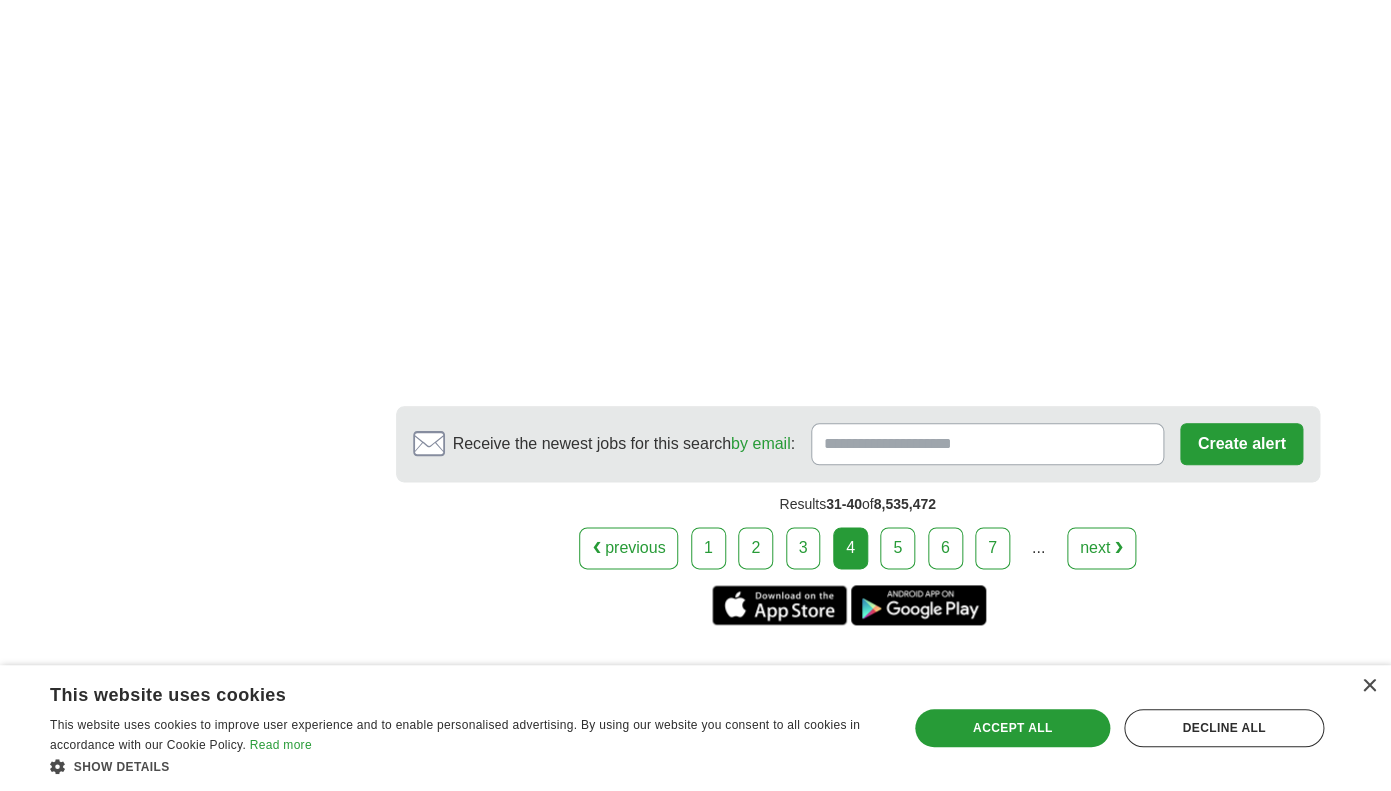 scroll, scrollTop: 3348, scrollLeft: 0, axis: vertical 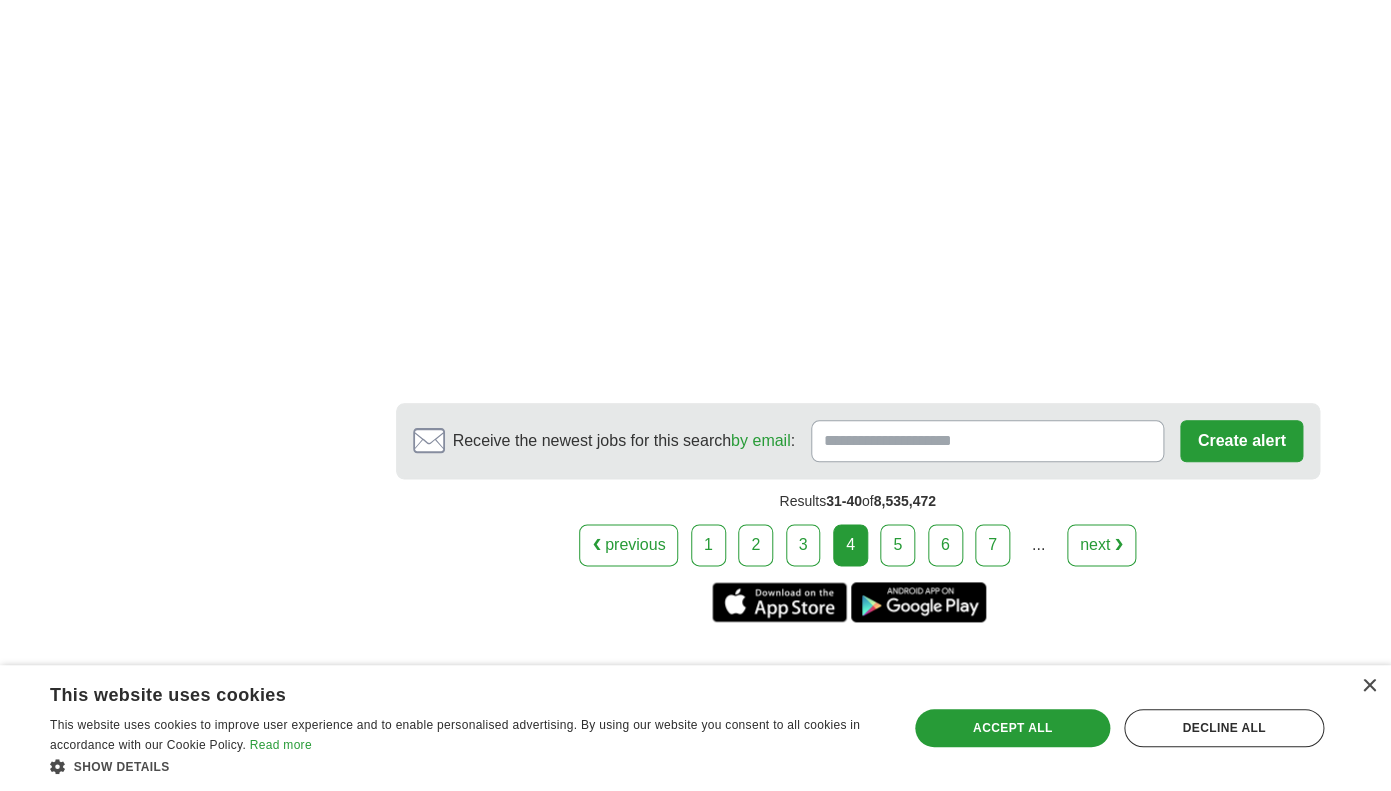 click on "5" at bounding box center [897, 545] 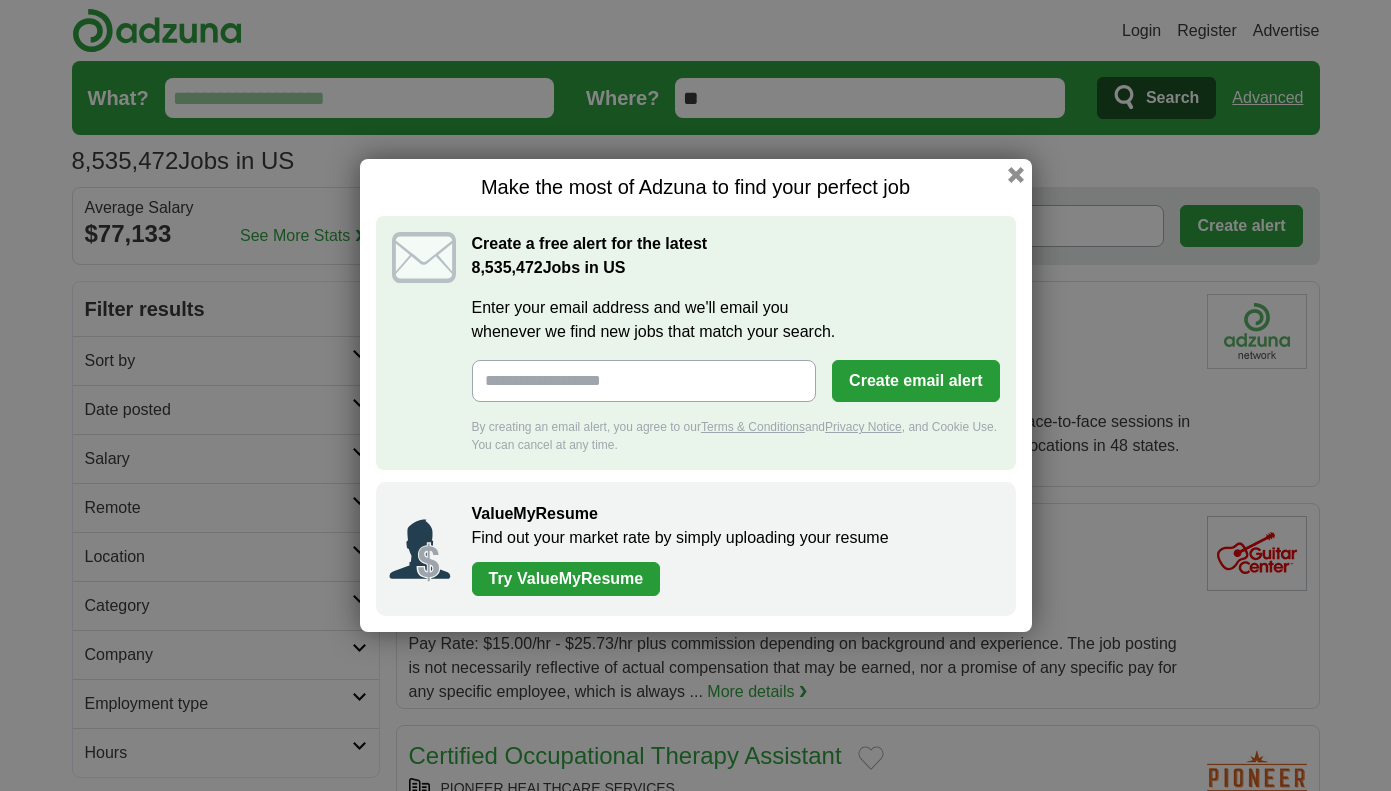 scroll, scrollTop: 0, scrollLeft: 0, axis: both 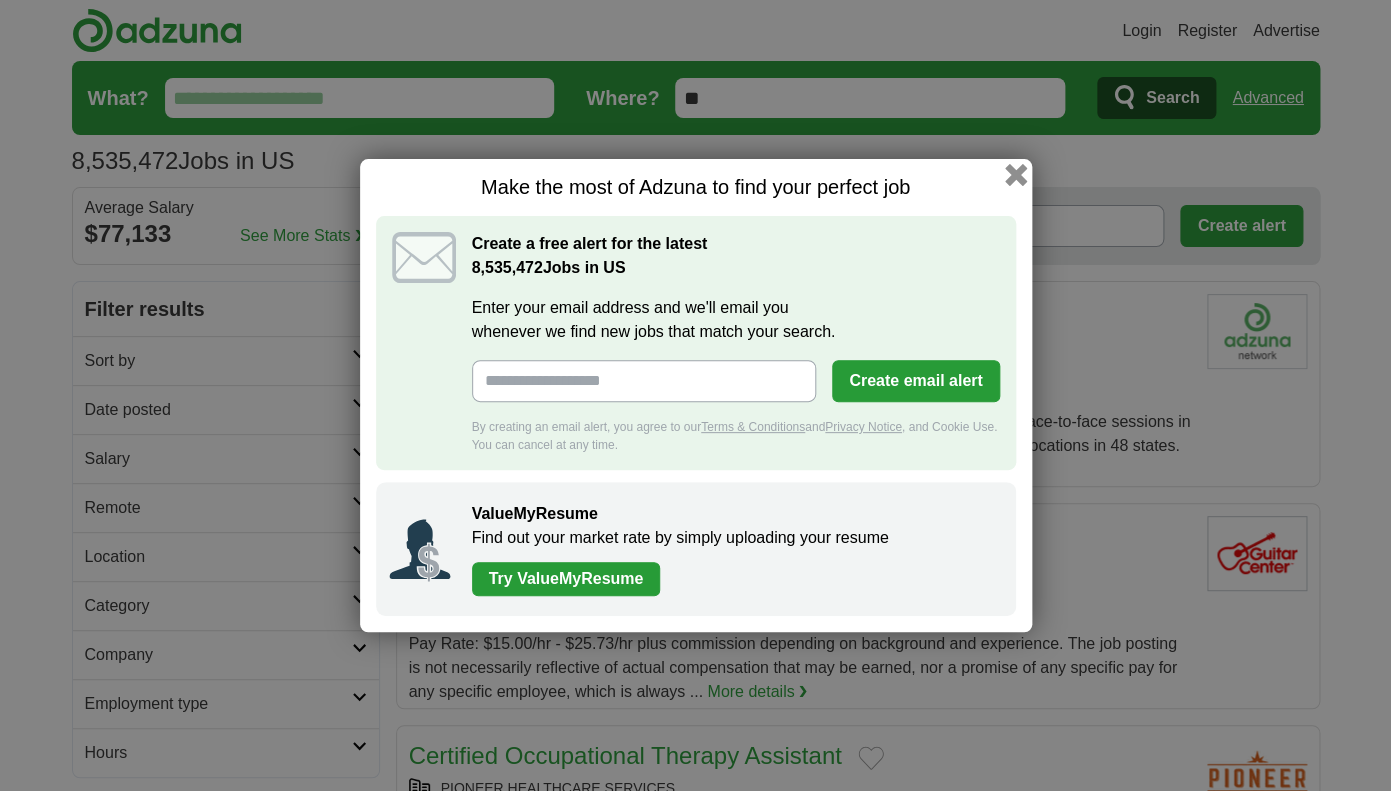 click at bounding box center [1015, 175] 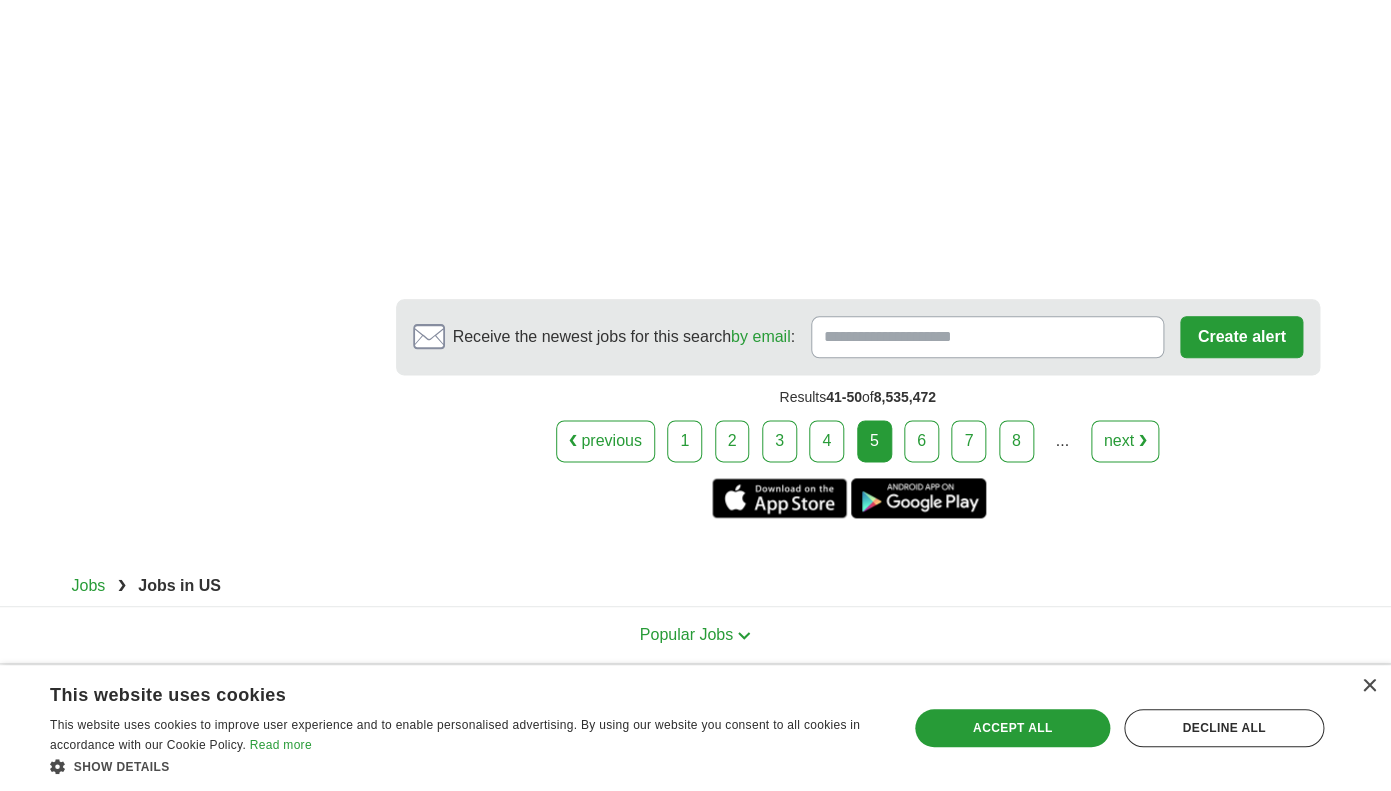 scroll, scrollTop: 3479, scrollLeft: 0, axis: vertical 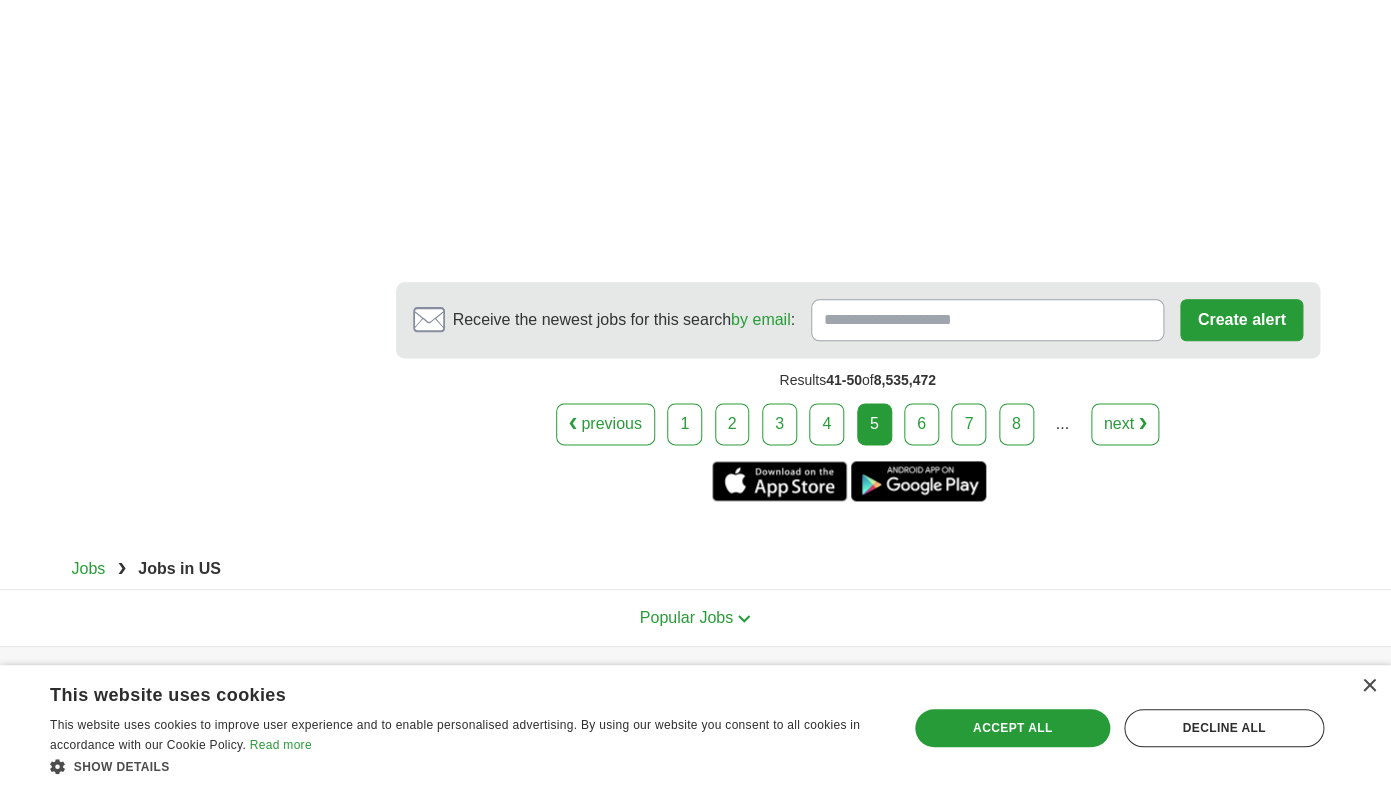 click on "6" at bounding box center [921, 424] 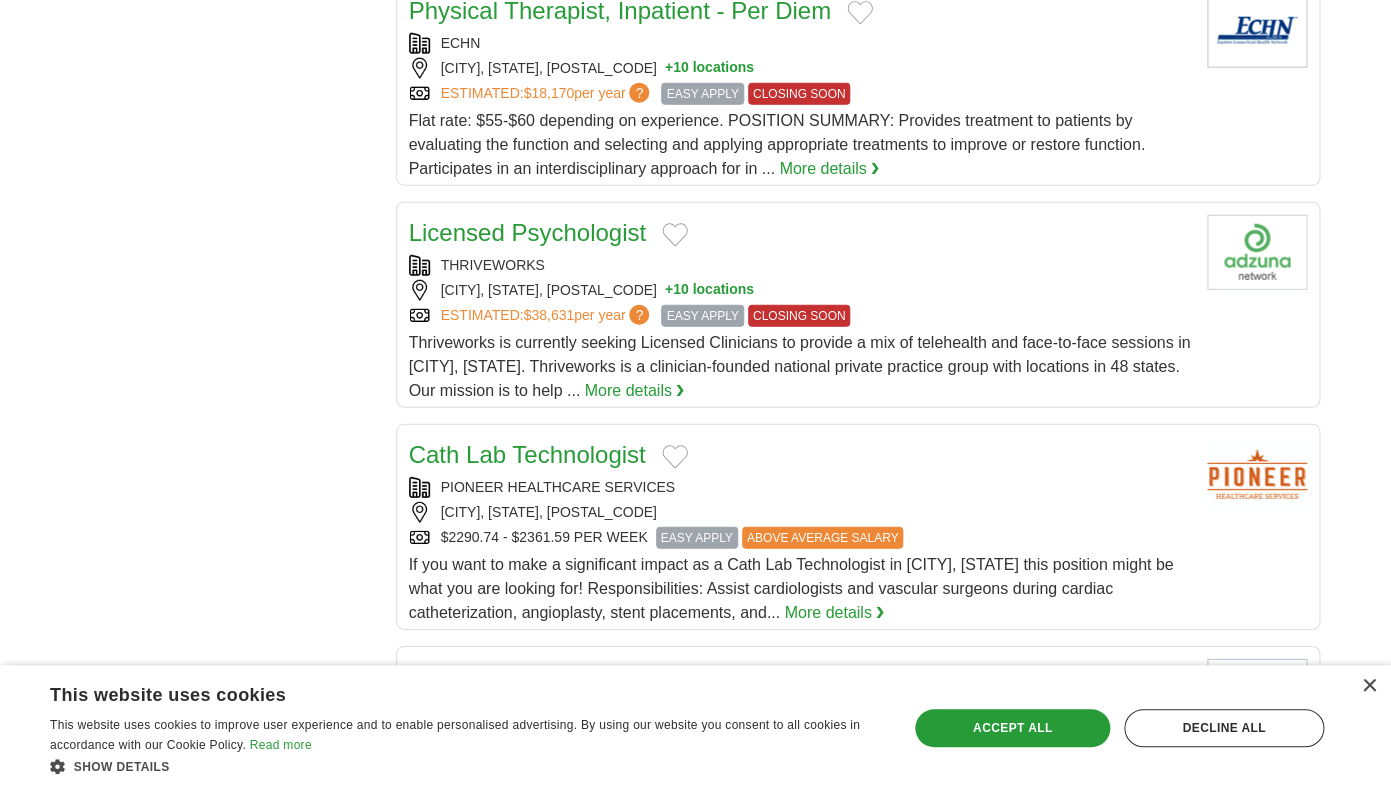 scroll, scrollTop: 1817, scrollLeft: 0, axis: vertical 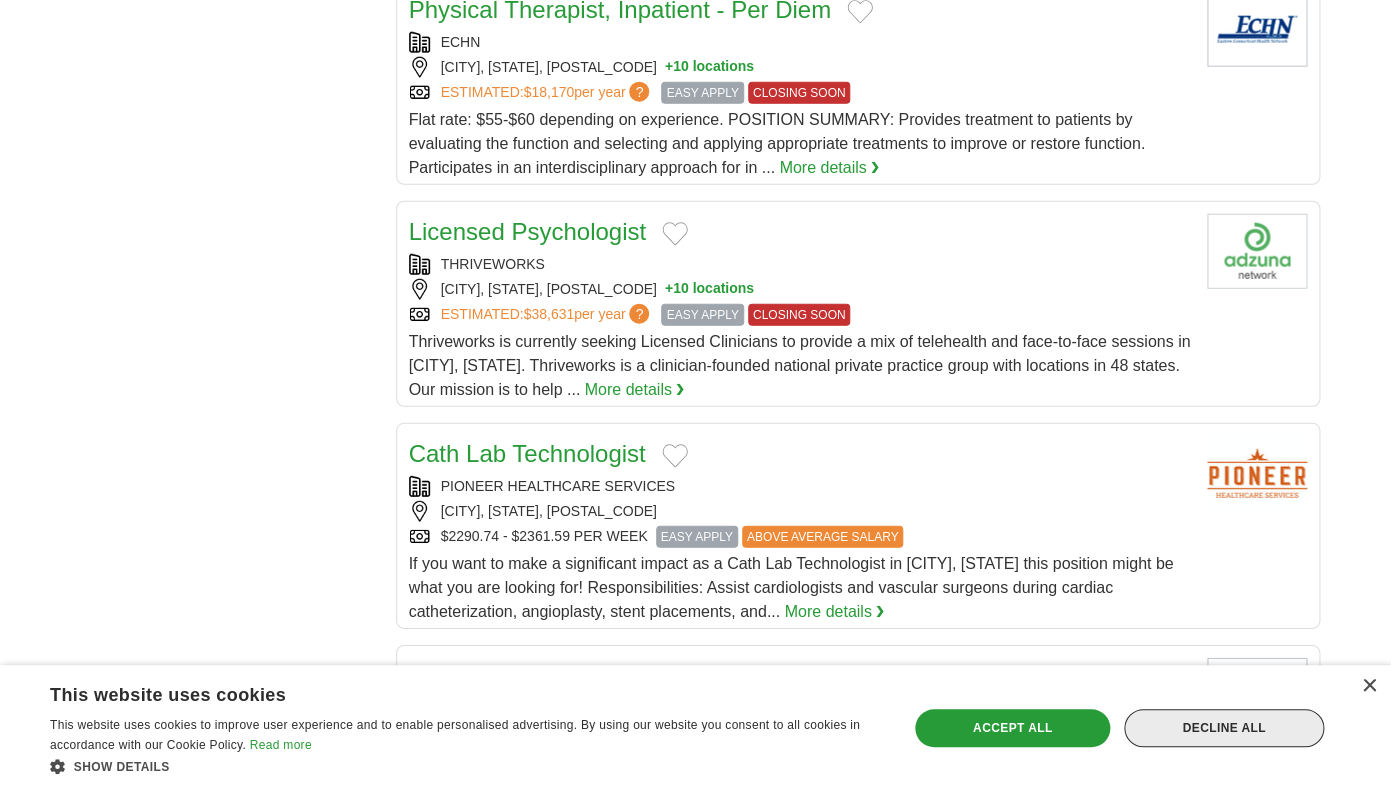 click on "Decline all" at bounding box center [1224, 728] 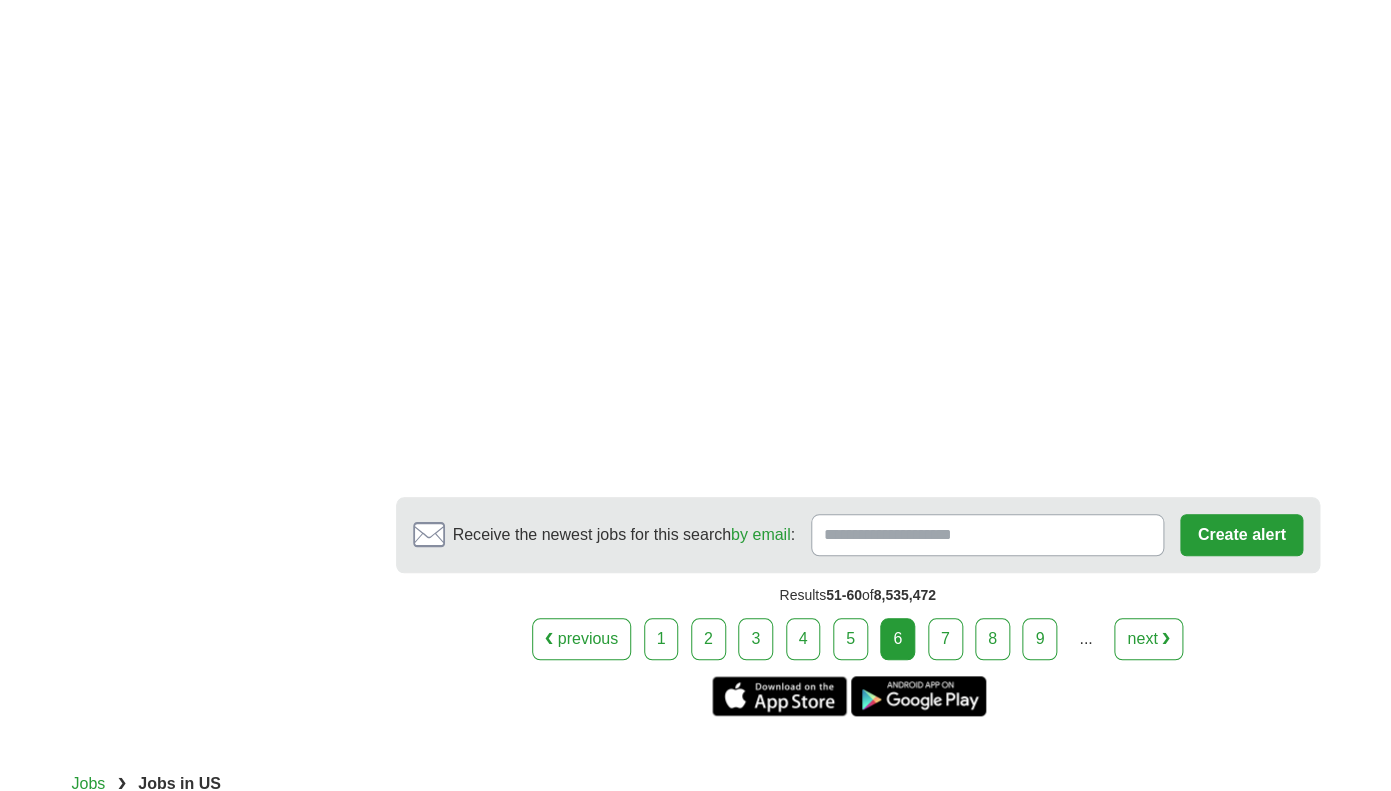 scroll, scrollTop: 3160, scrollLeft: 0, axis: vertical 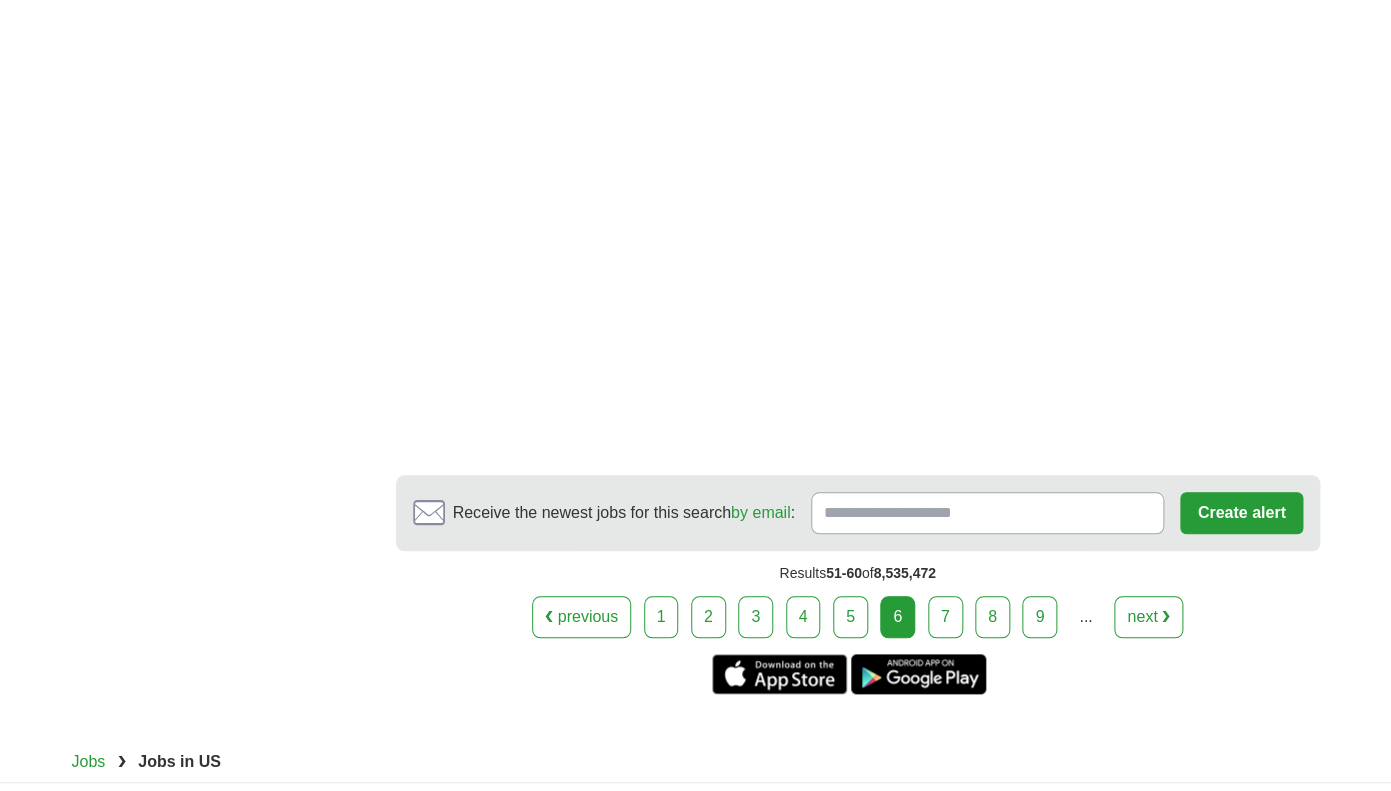click on "7" at bounding box center (945, 617) 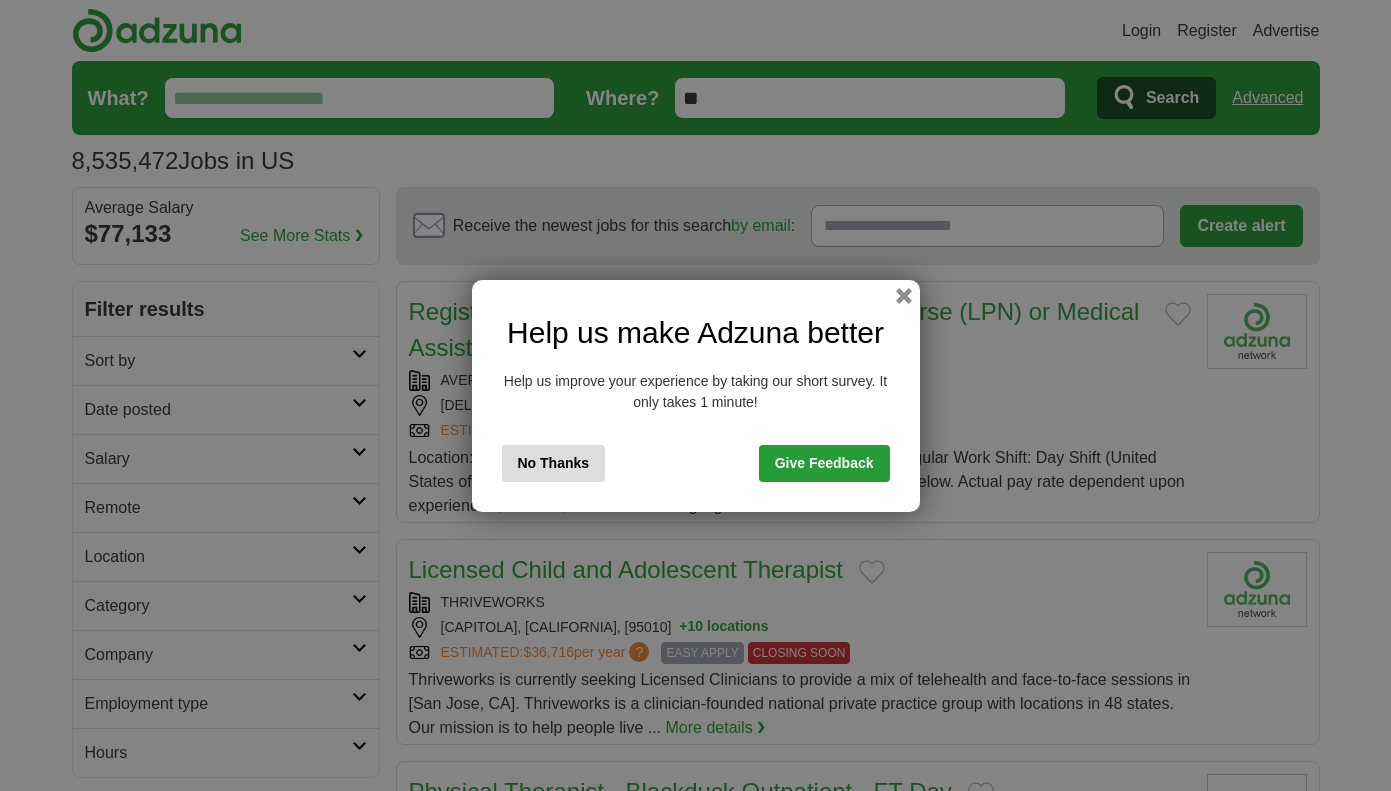 scroll, scrollTop: 0, scrollLeft: 0, axis: both 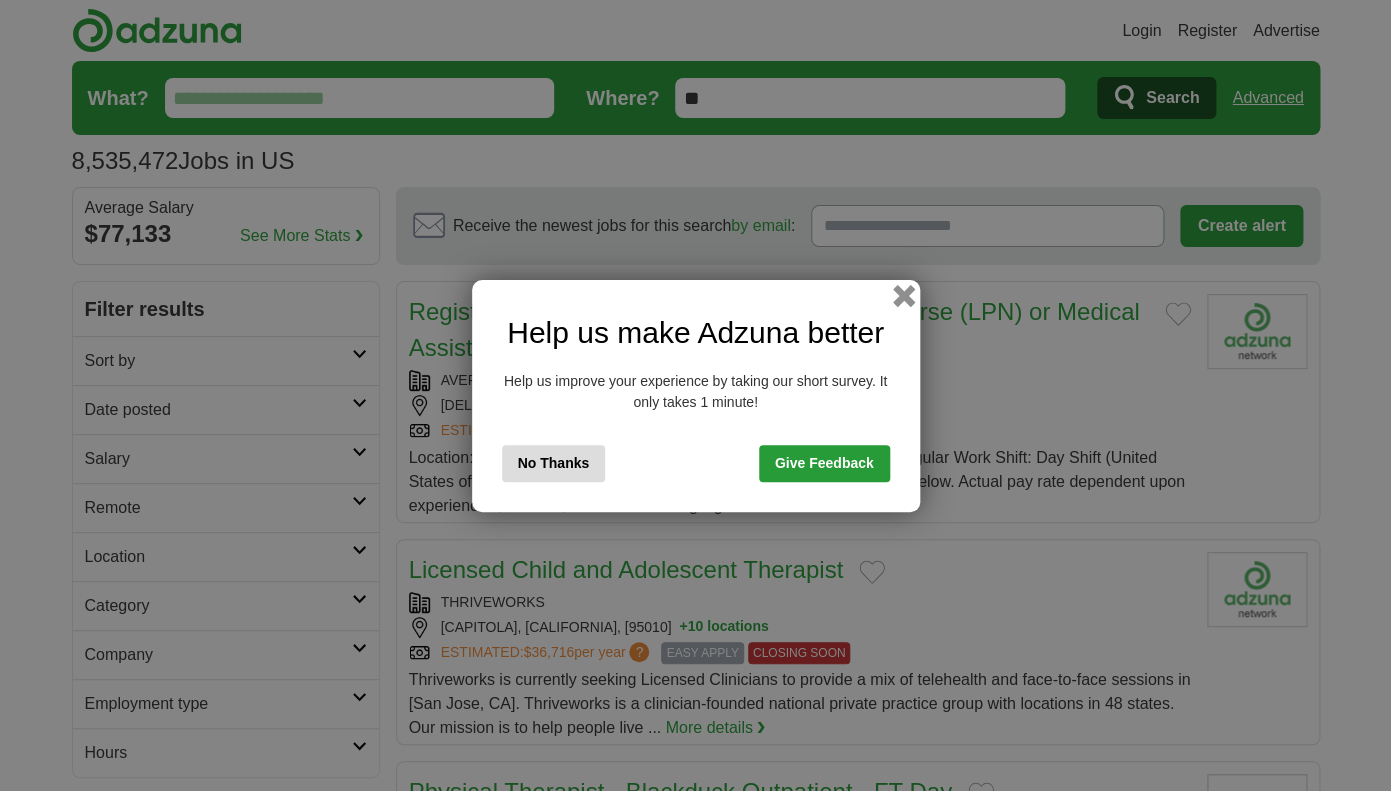 click at bounding box center (903, 295) 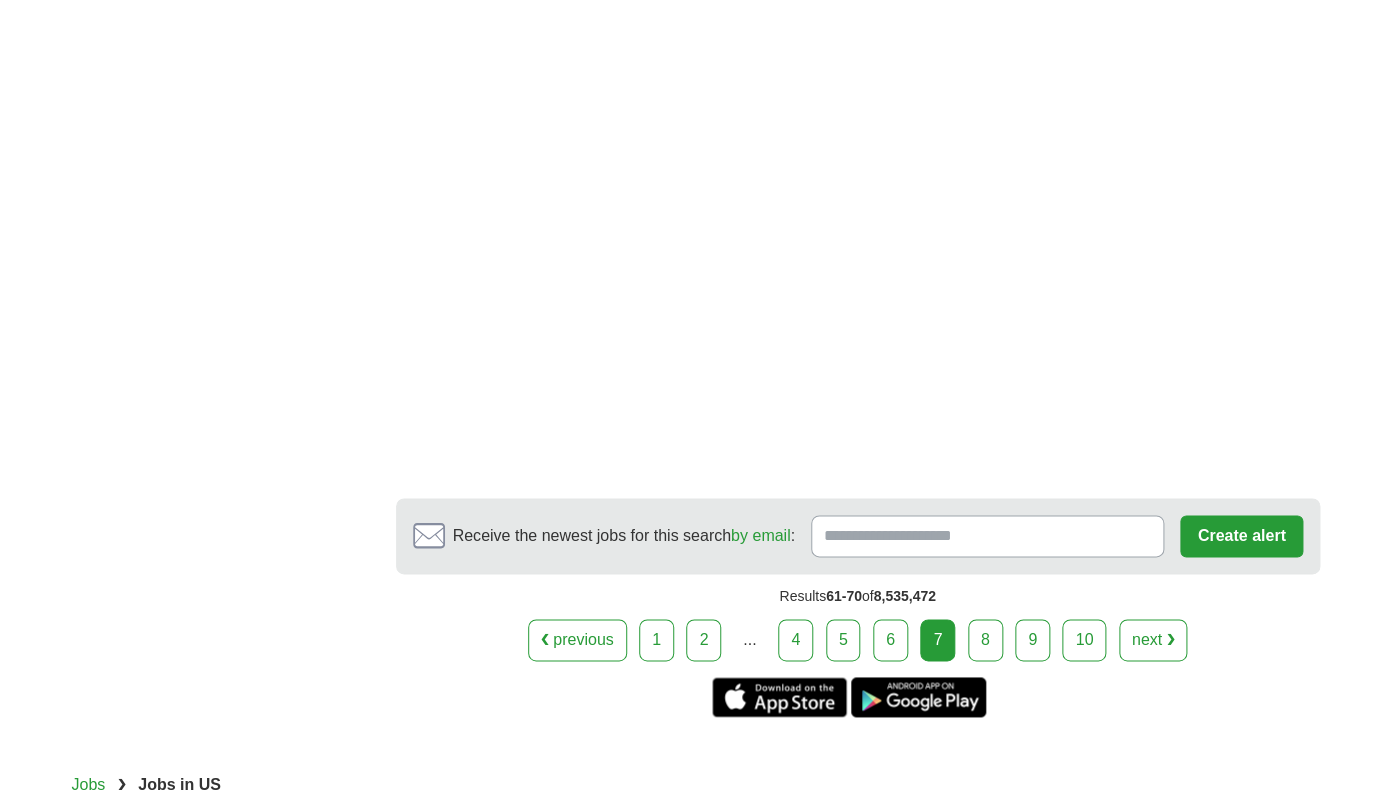 scroll, scrollTop: 3434, scrollLeft: 0, axis: vertical 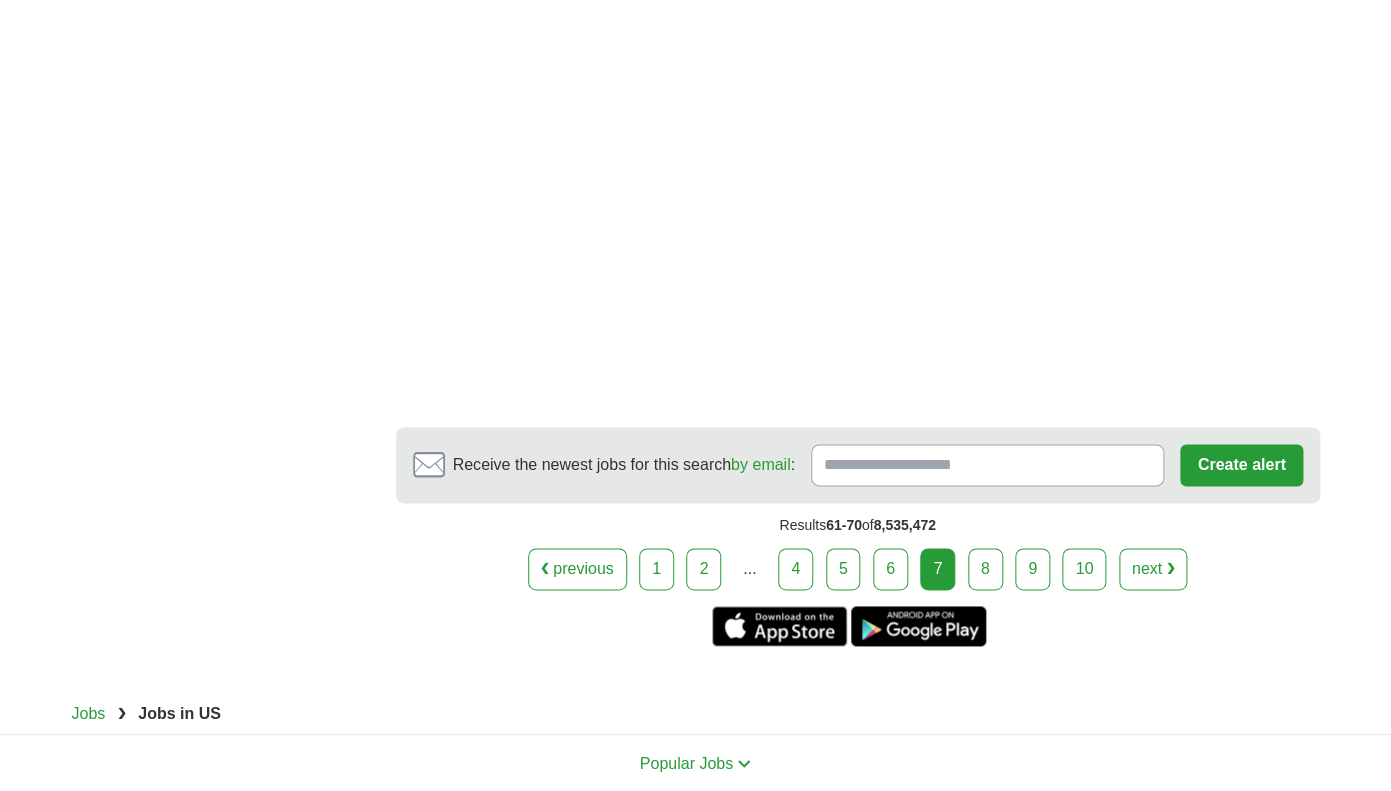 click on "8" at bounding box center (985, 569) 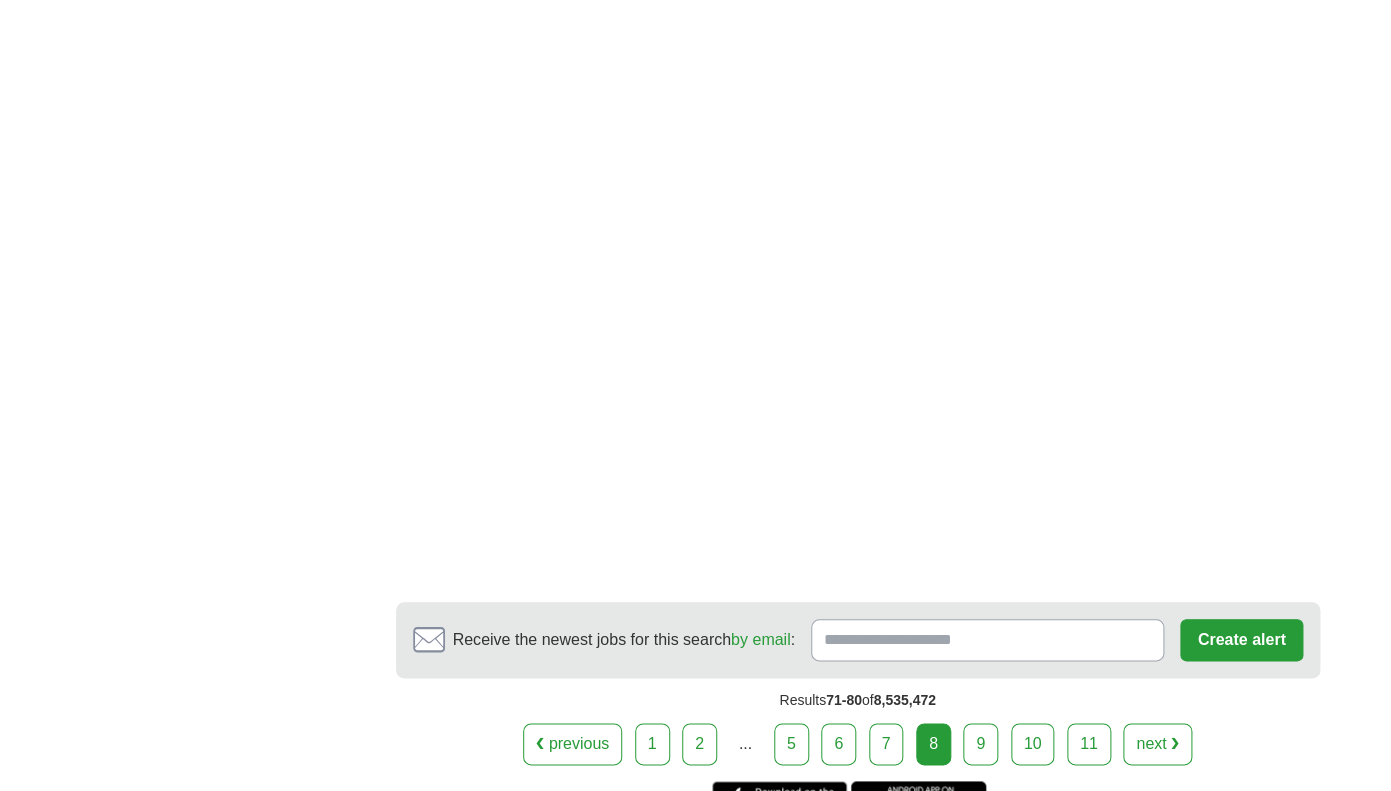 scroll, scrollTop: 3179, scrollLeft: 0, axis: vertical 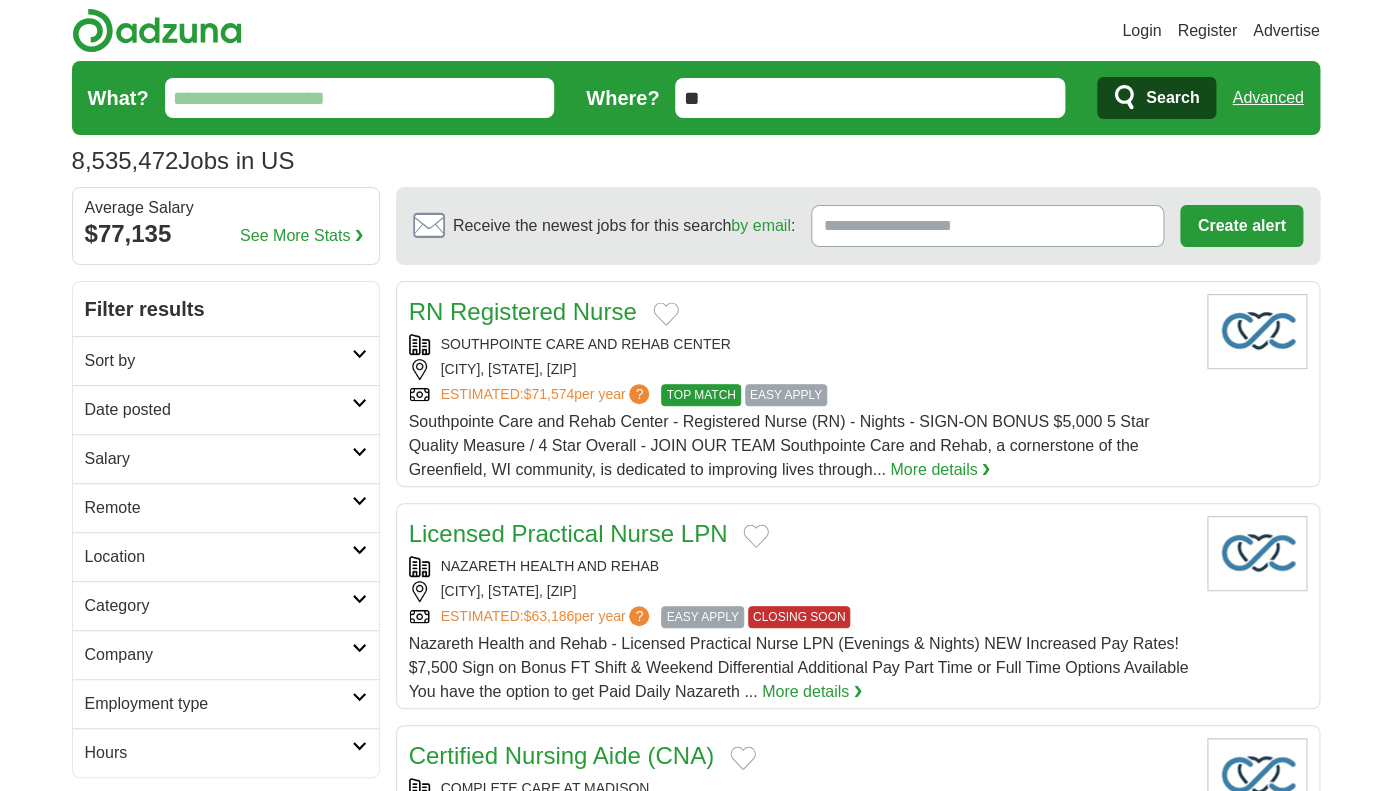 click on "What?" at bounding box center [360, 98] 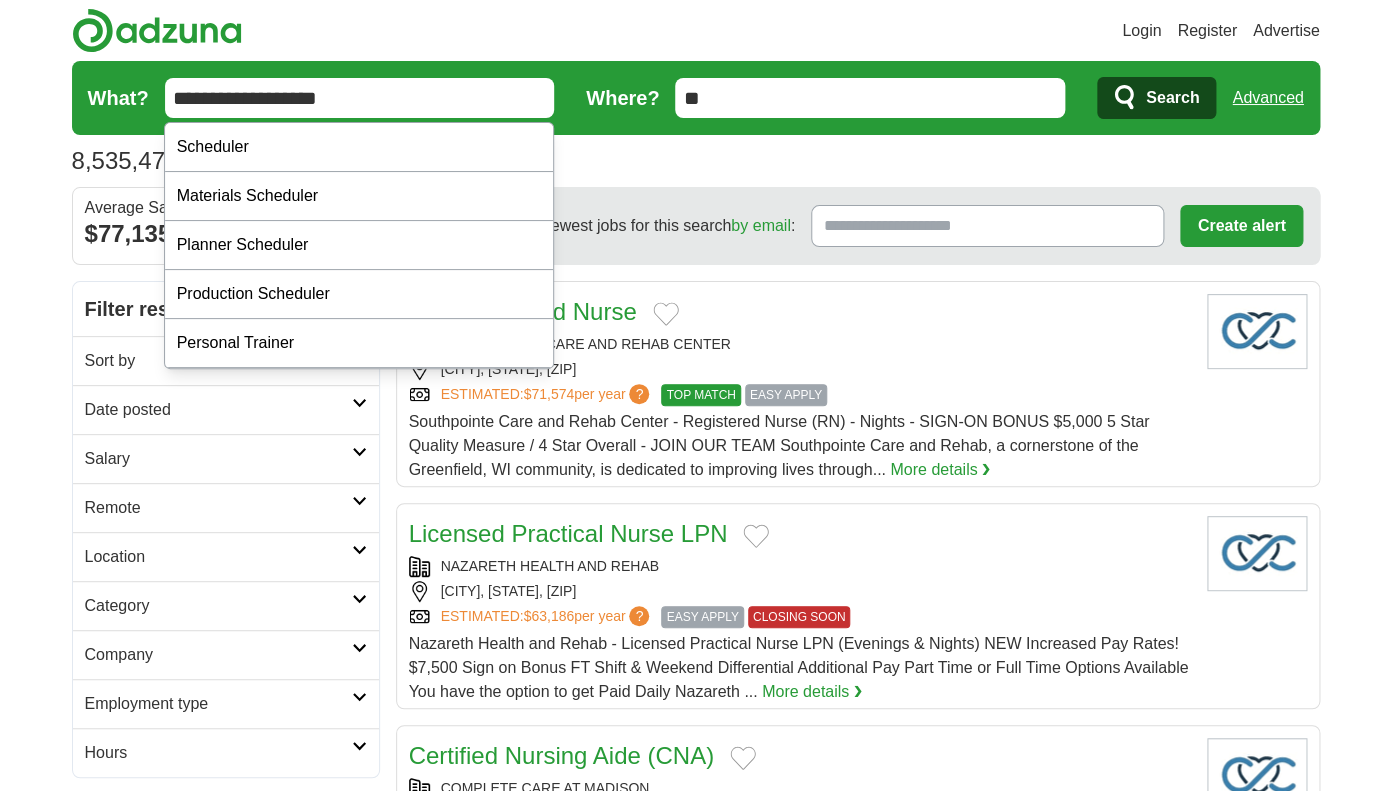 type on "**********" 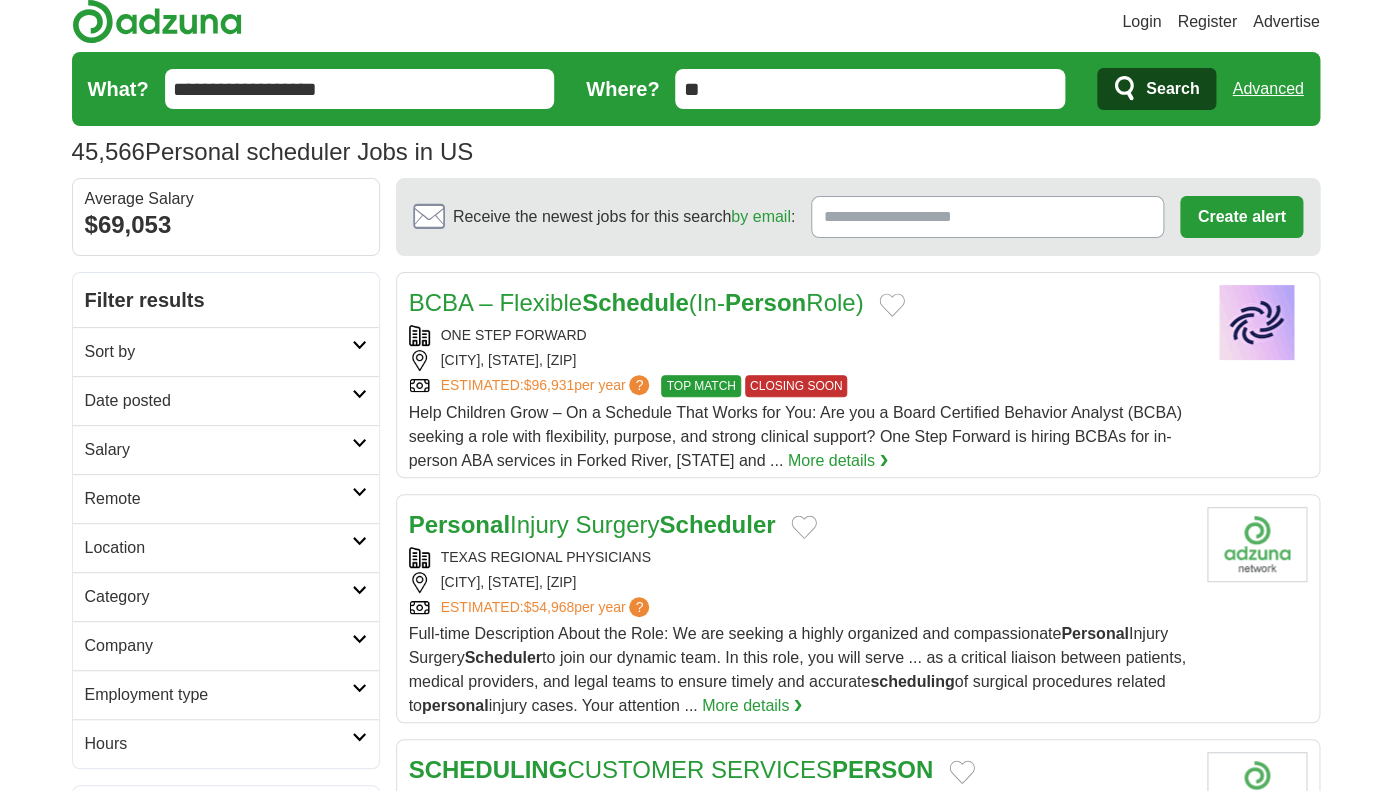 scroll, scrollTop: 0, scrollLeft: 0, axis: both 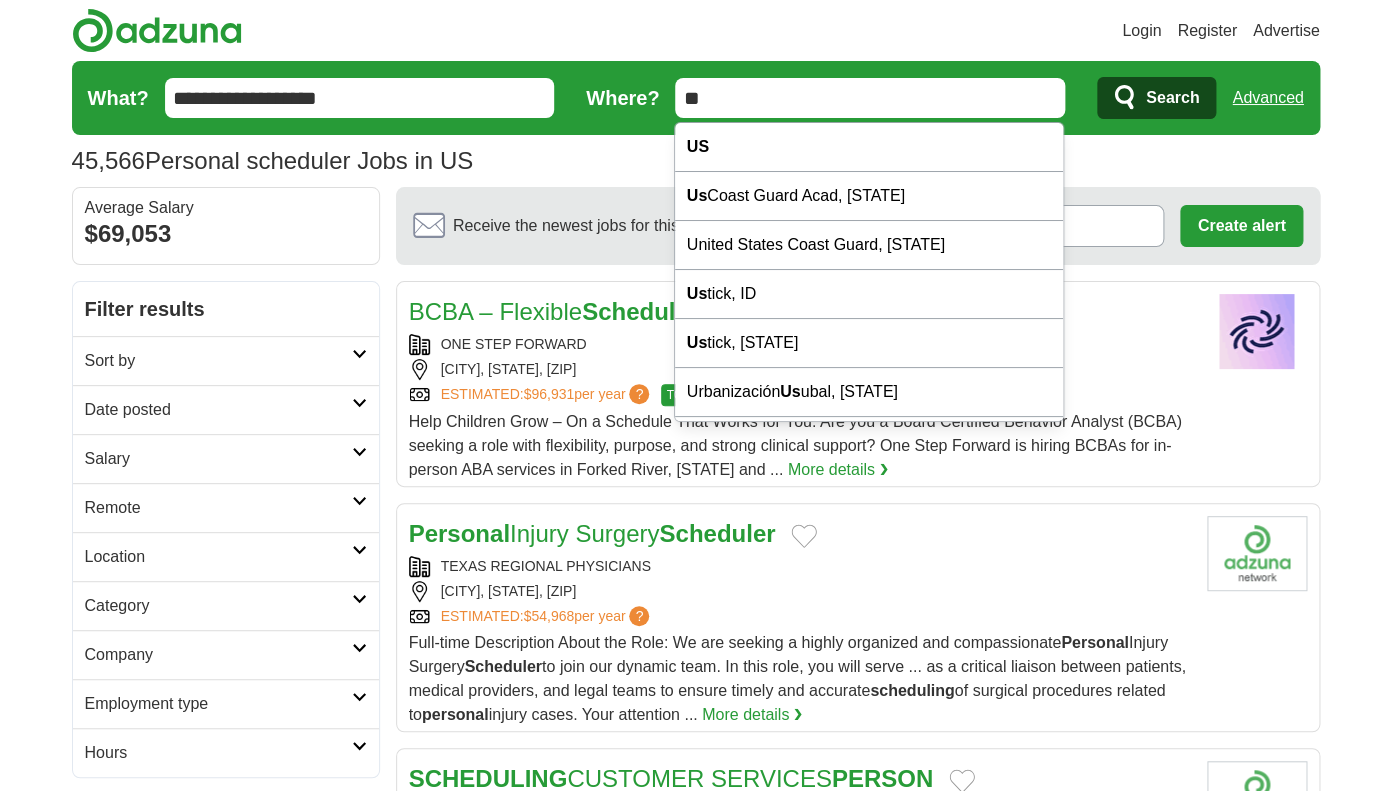 drag, startPoint x: 716, startPoint y: 102, endPoint x: 641, endPoint y: 93, distance: 75.53807 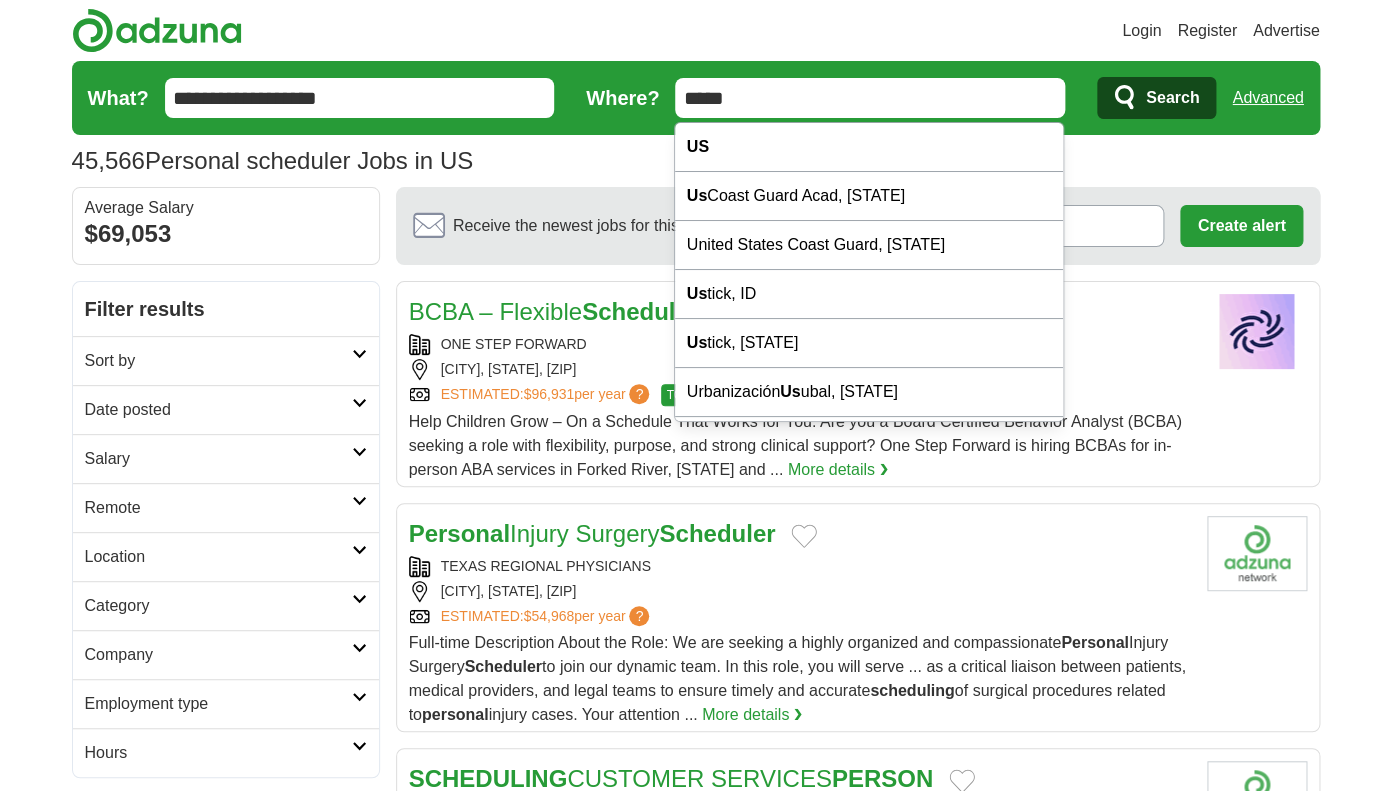 type on "*****" 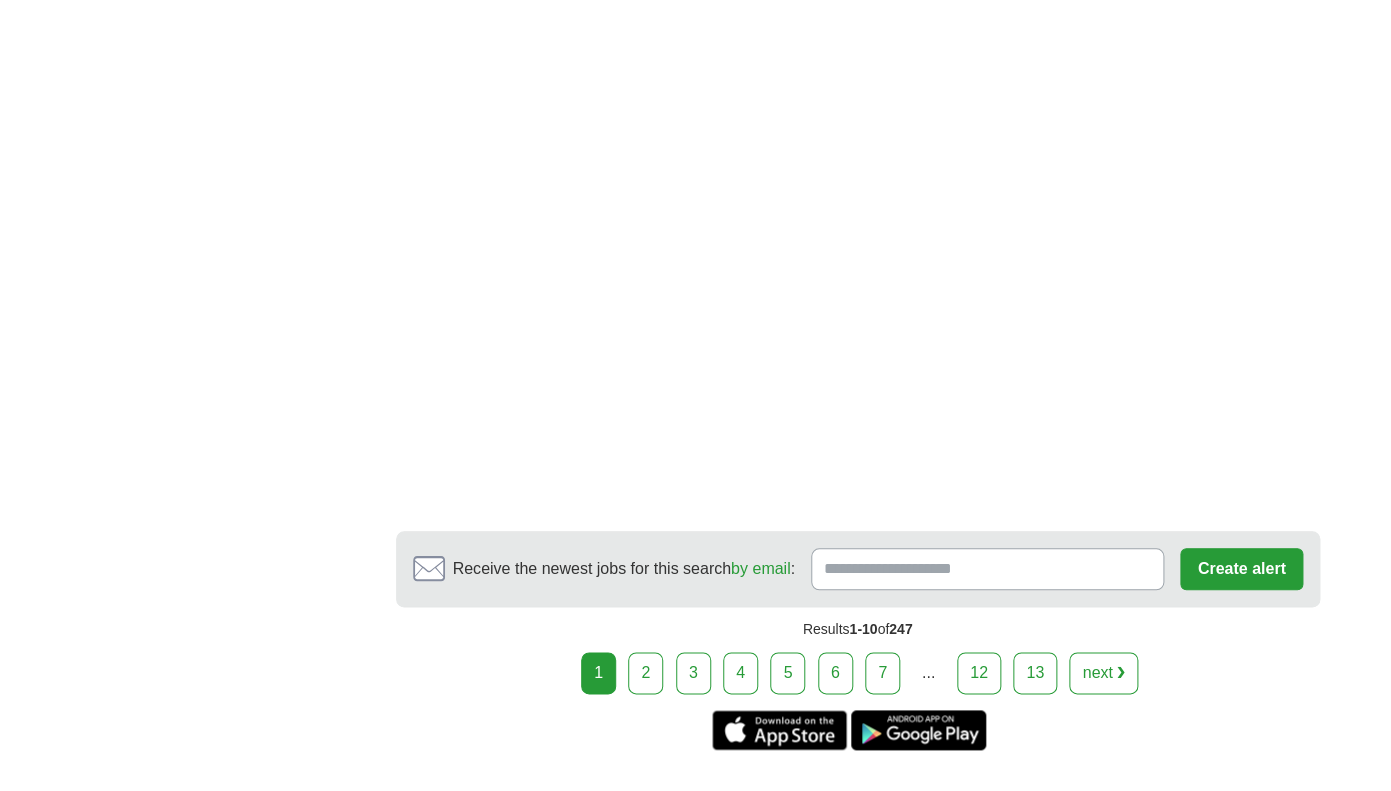 scroll, scrollTop: 3232, scrollLeft: 0, axis: vertical 